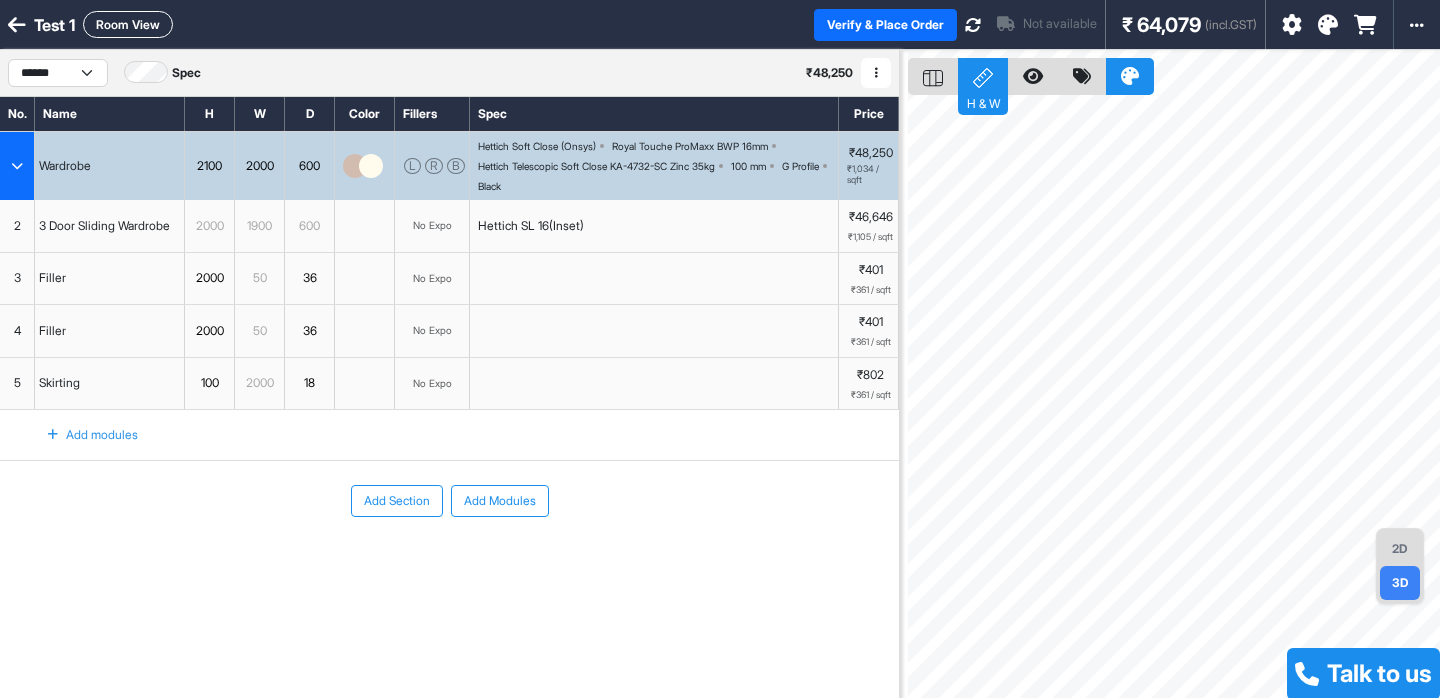 scroll, scrollTop: 0, scrollLeft: 0, axis: both 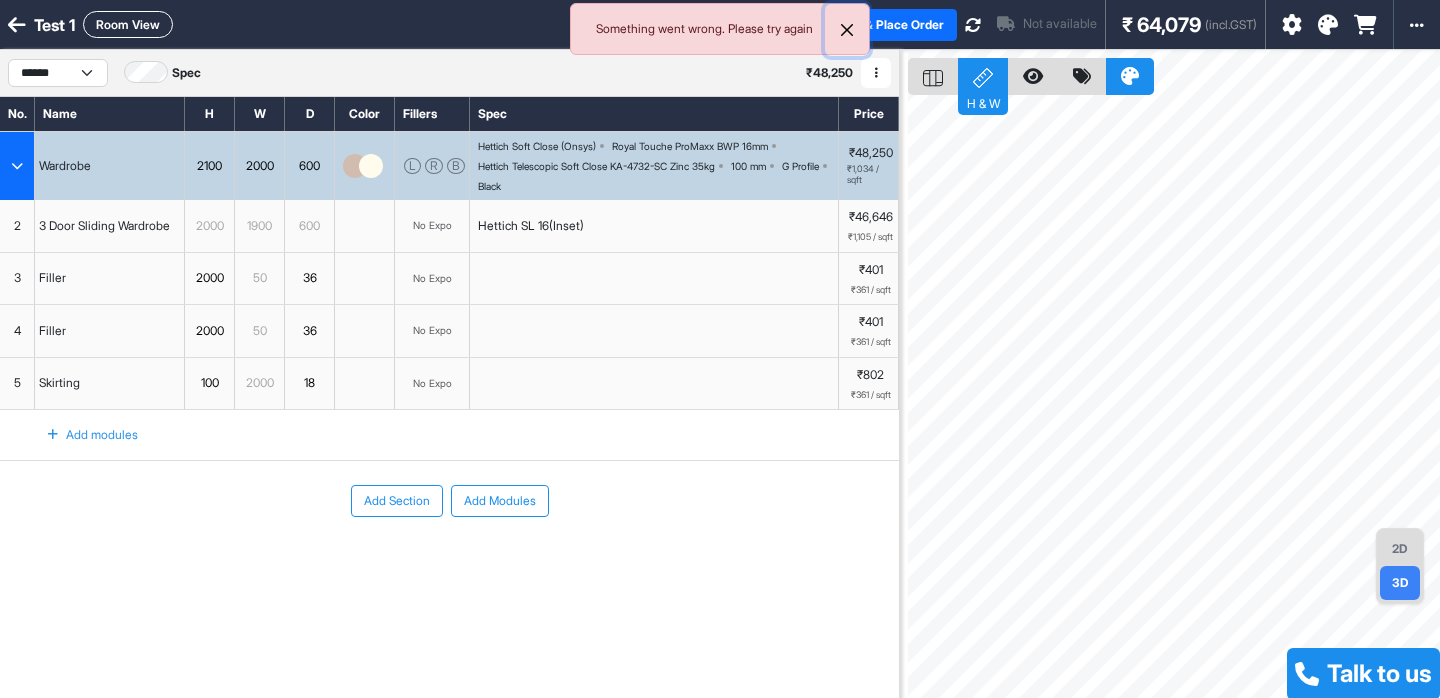 click at bounding box center (847, 30) 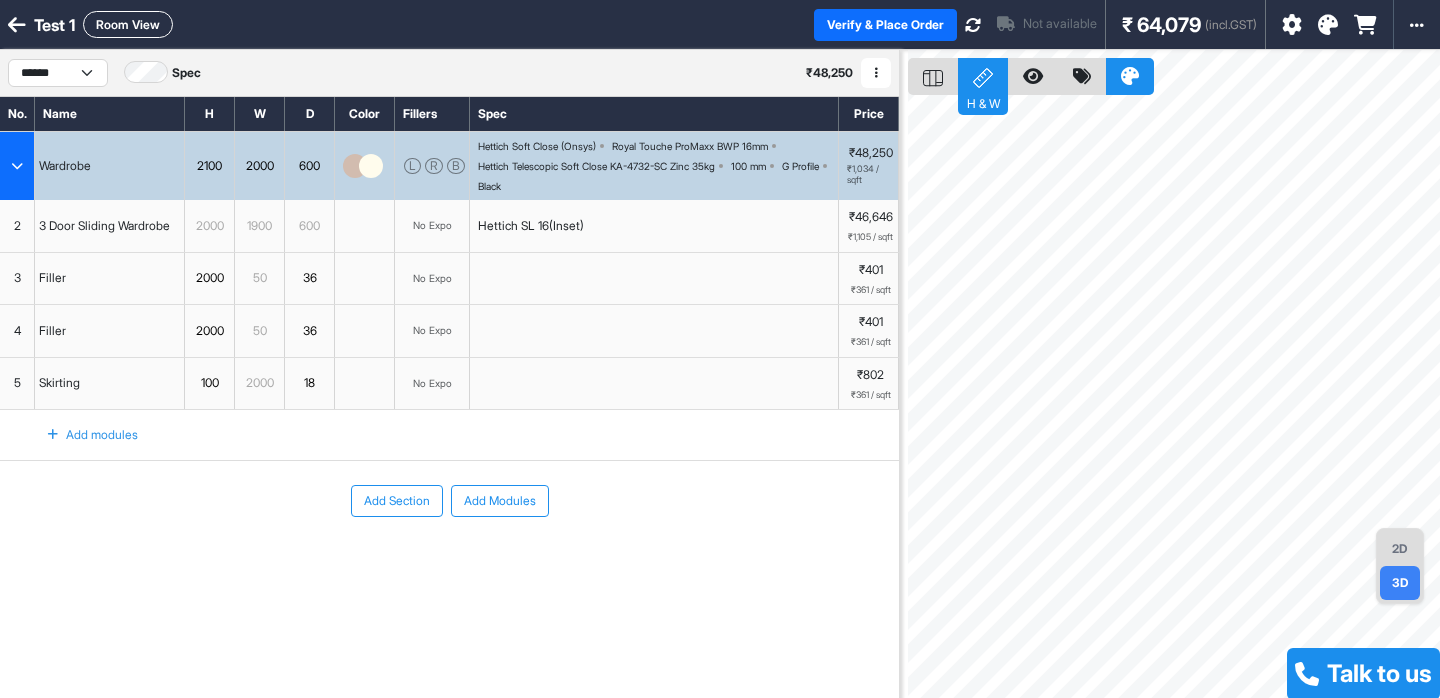 click at bounding box center [876, 73] 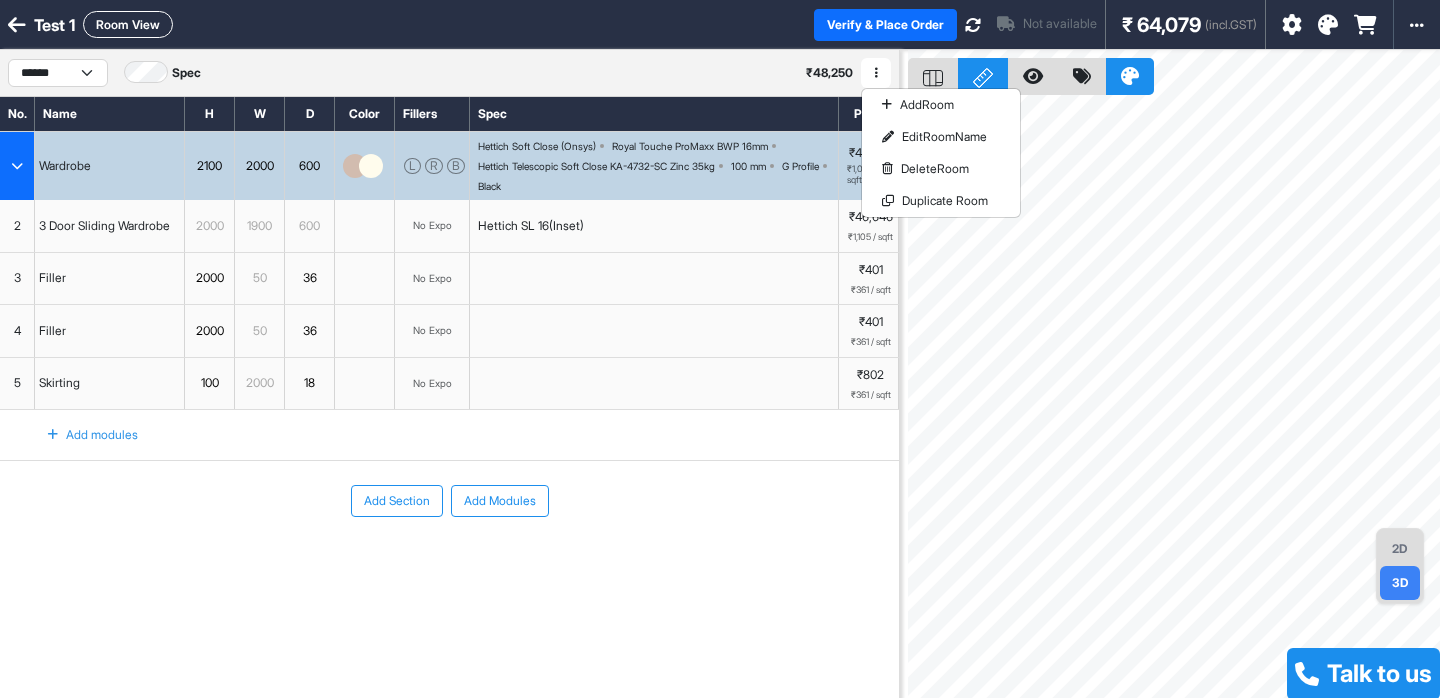 click on "₹ 48,250" at bounding box center (829, 73) 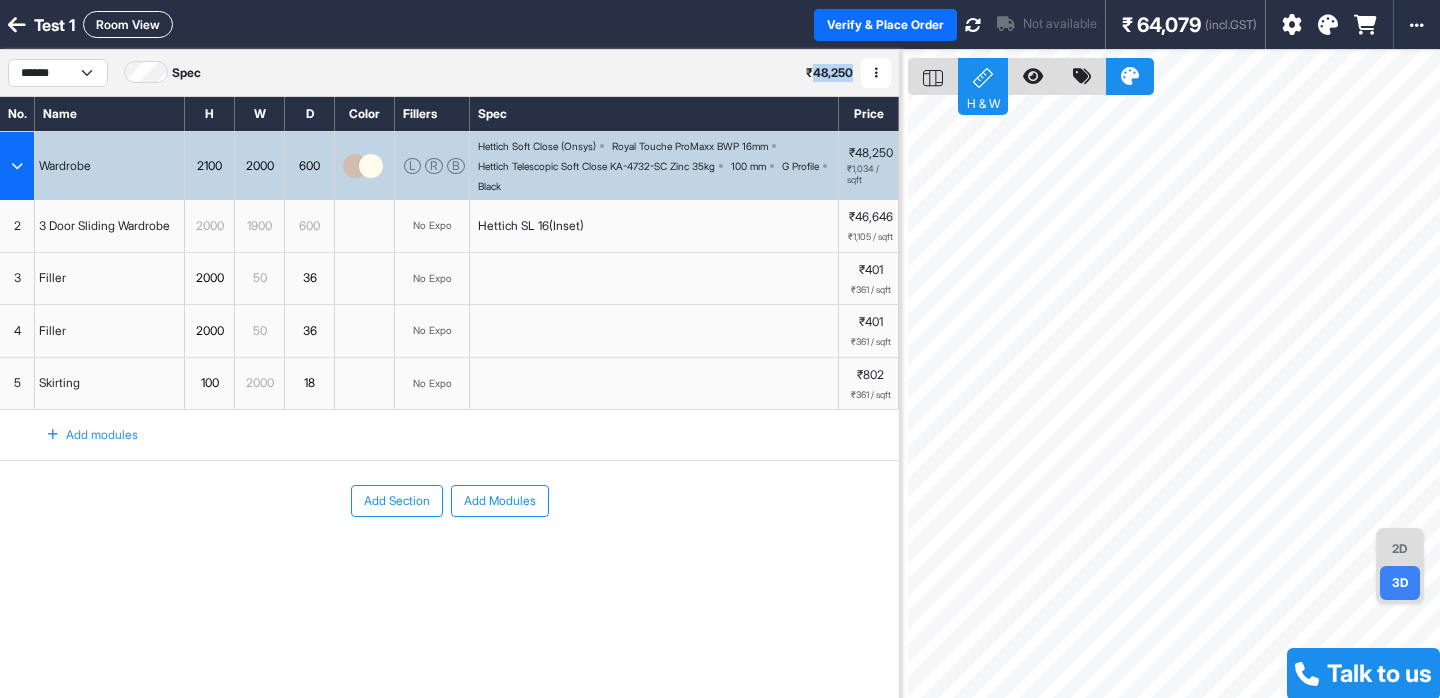 click on "₹ 48,250" at bounding box center (829, 73) 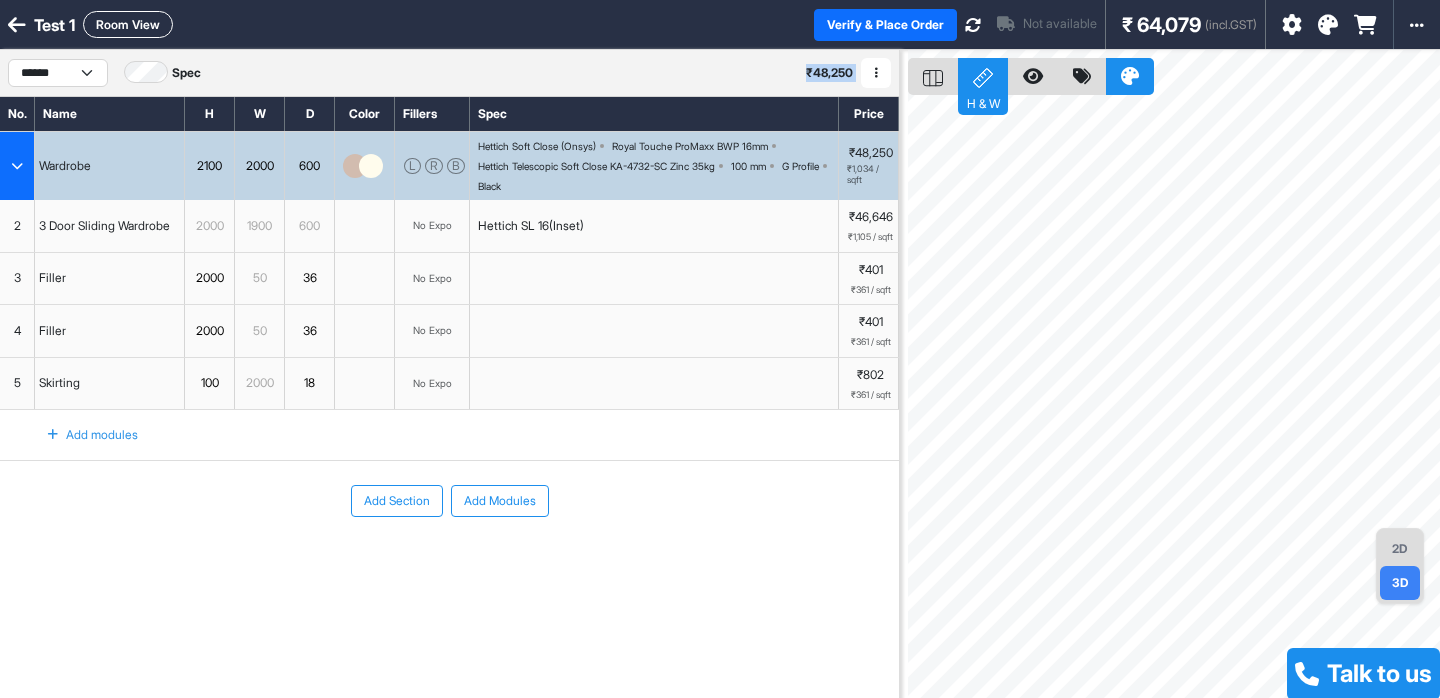 click on "₹ 48,250" at bounding box center (829, 73) 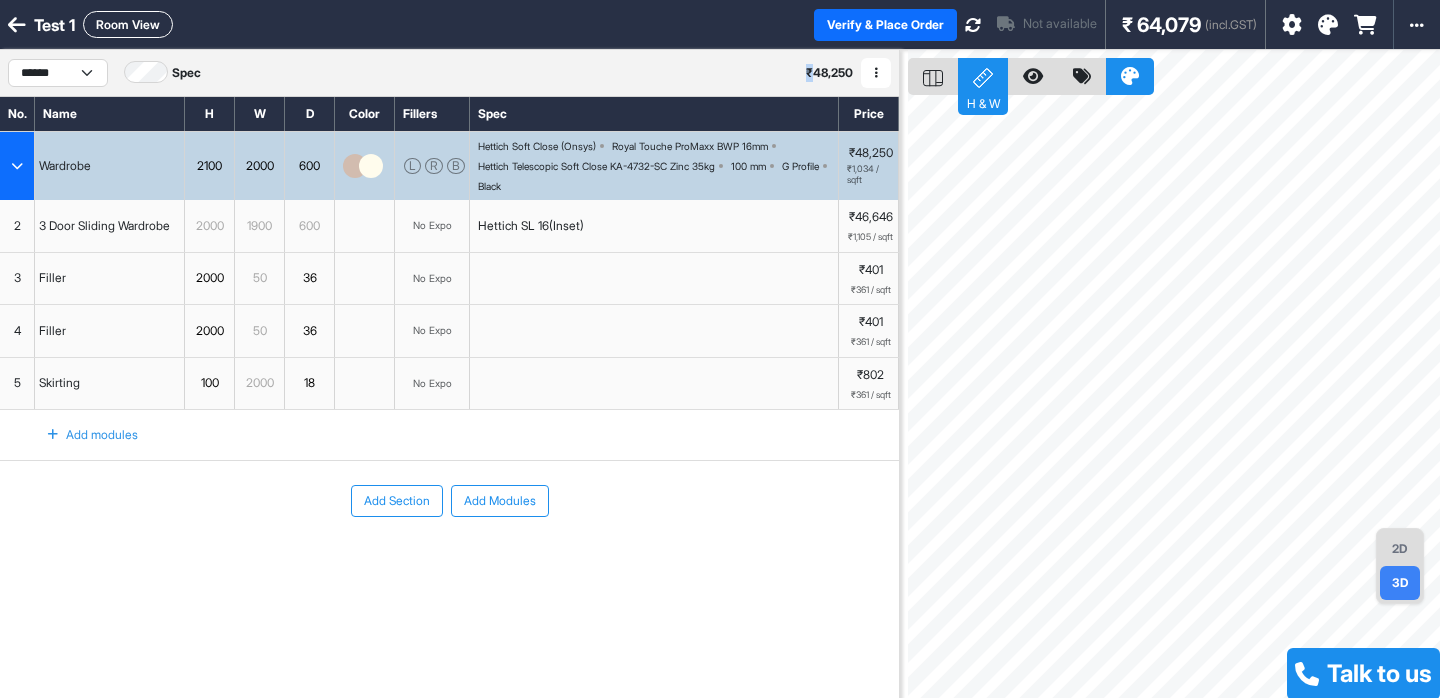 click on "**********" at bounding box center (449, 73) 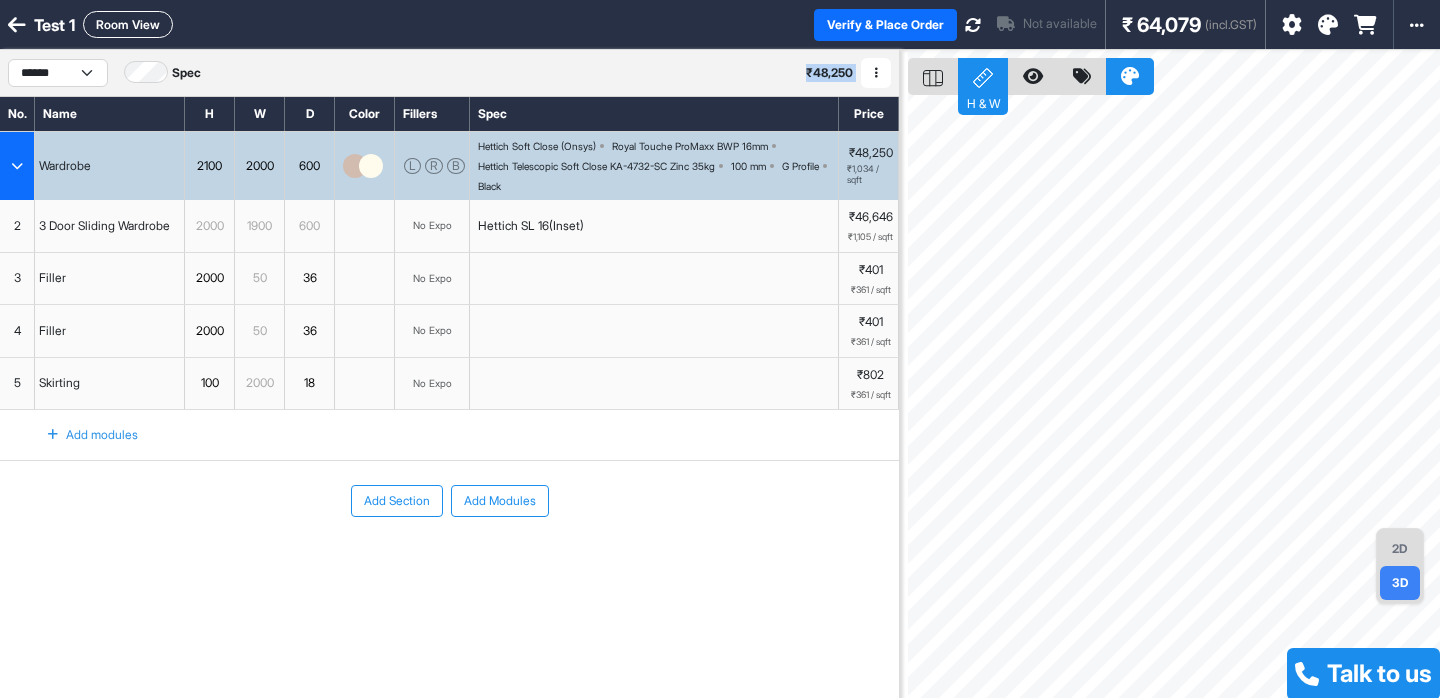 click on "**********" at bounding box center (449, 73) 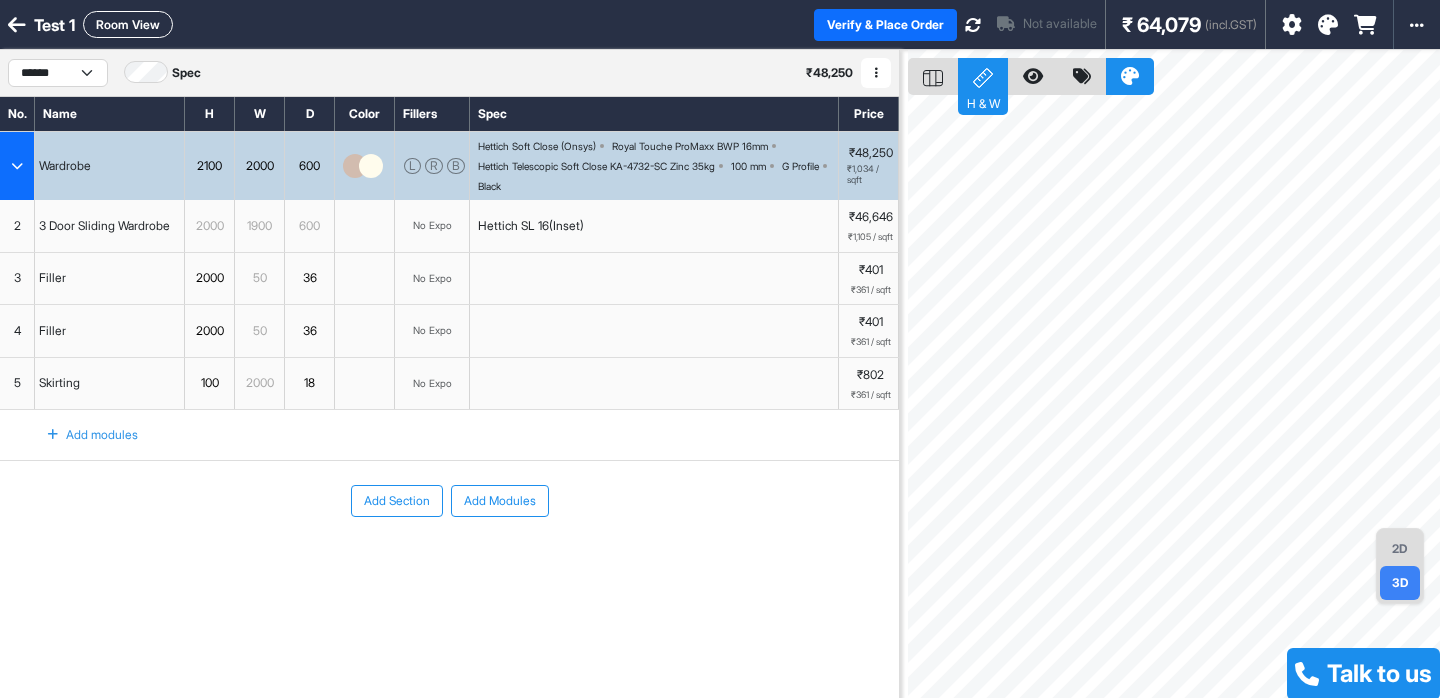 click on "₹ 48,250" at bounding box center (829, 73) 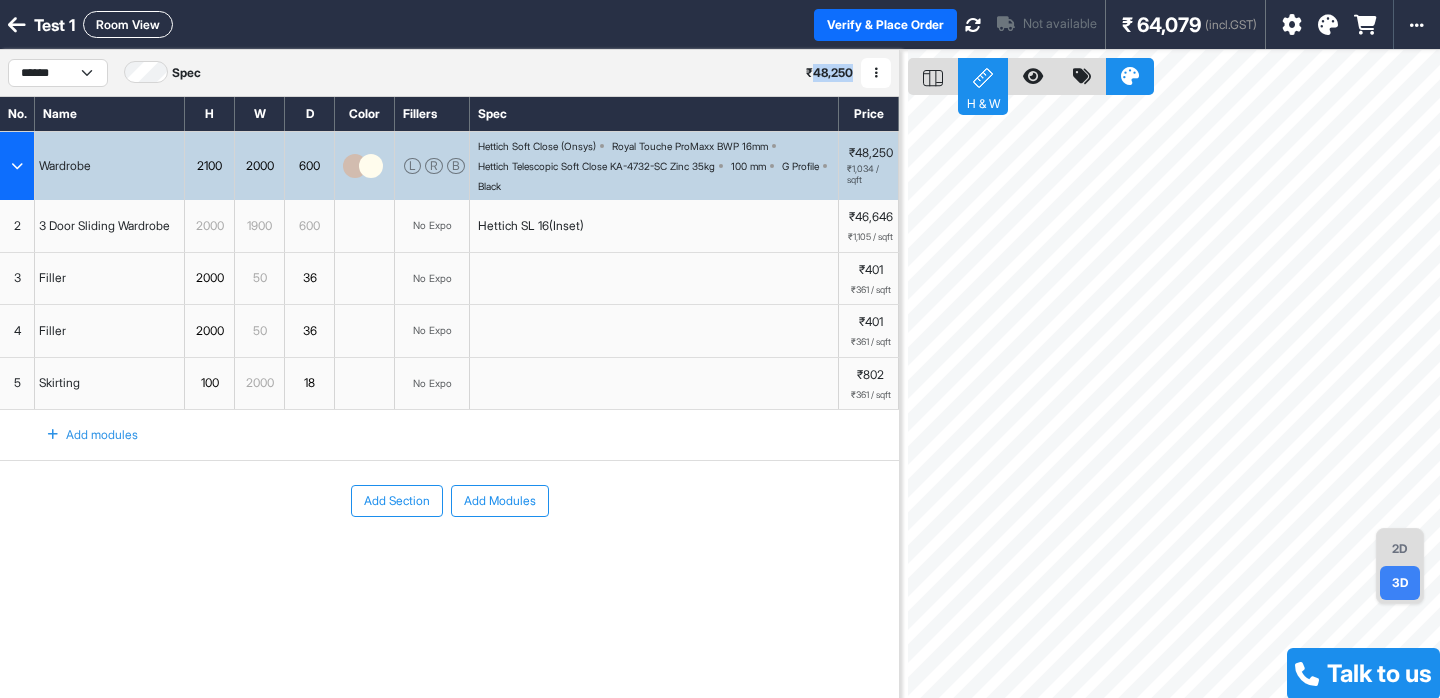 click on "₹ 48,250" at bounding box center [829, 73] 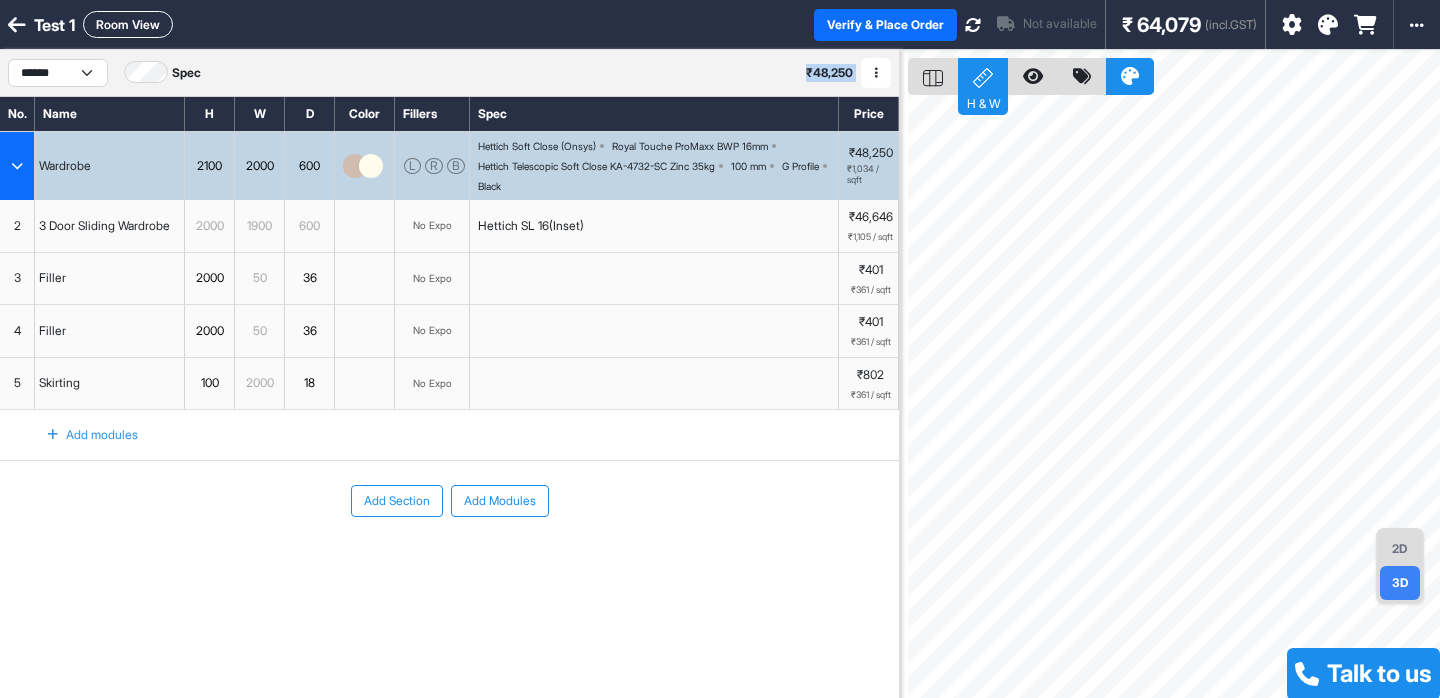 click on "₹ 48,250" at bounding box center (829, 73) 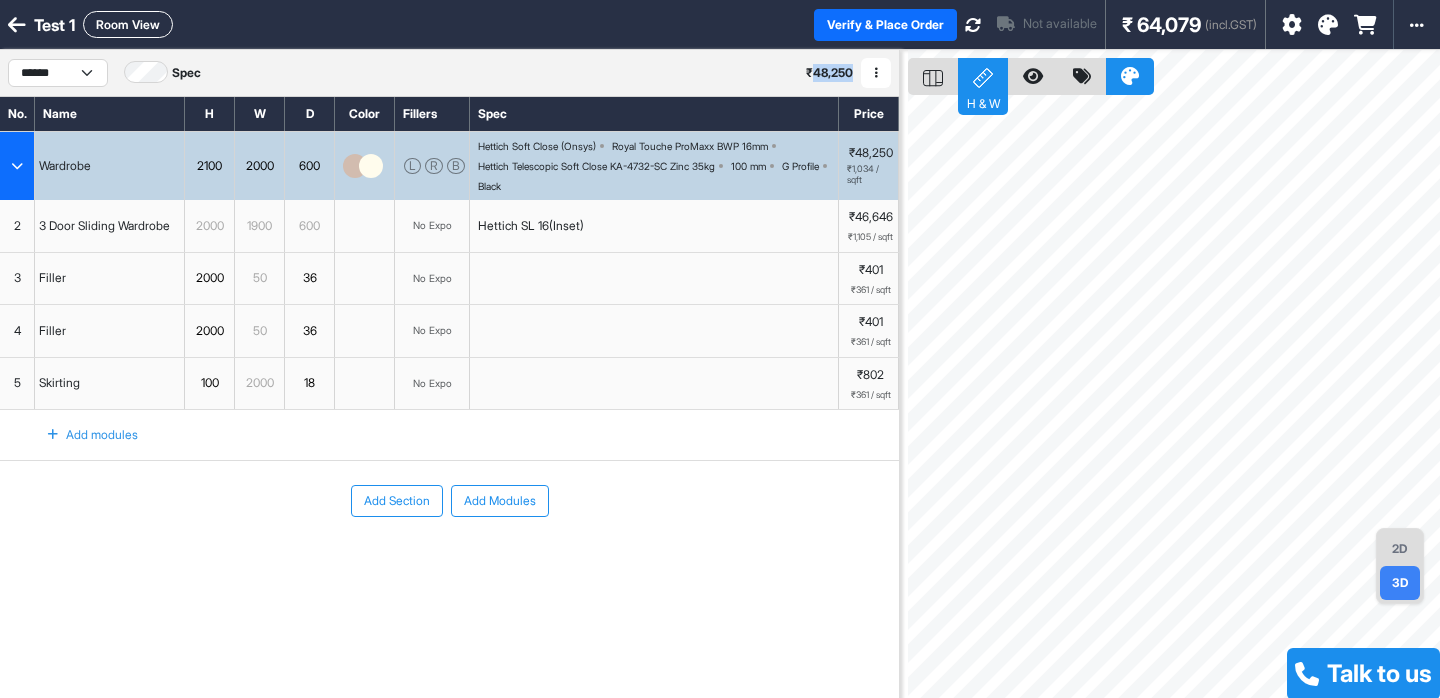 click on "₹ 48,250" at bounding box center [829, 73] 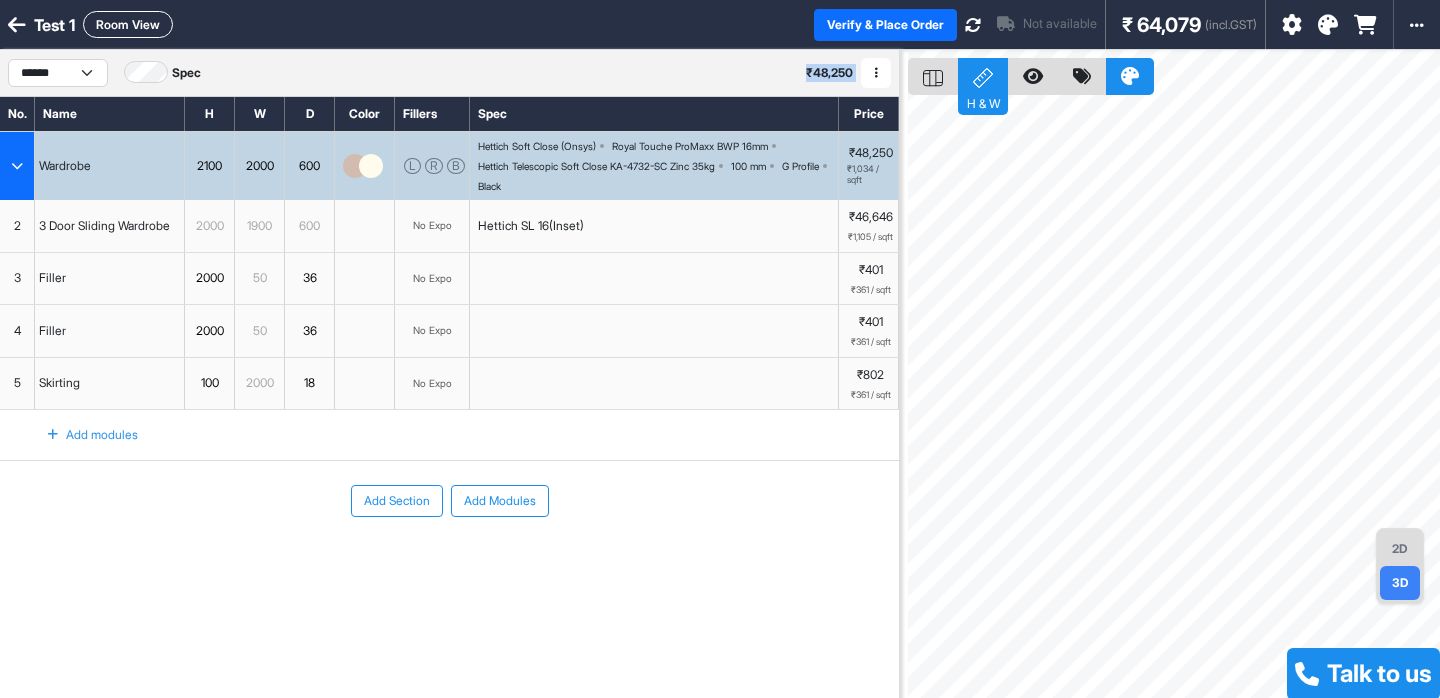 click on "₹ 48,250" at bounding box center [829, 73] 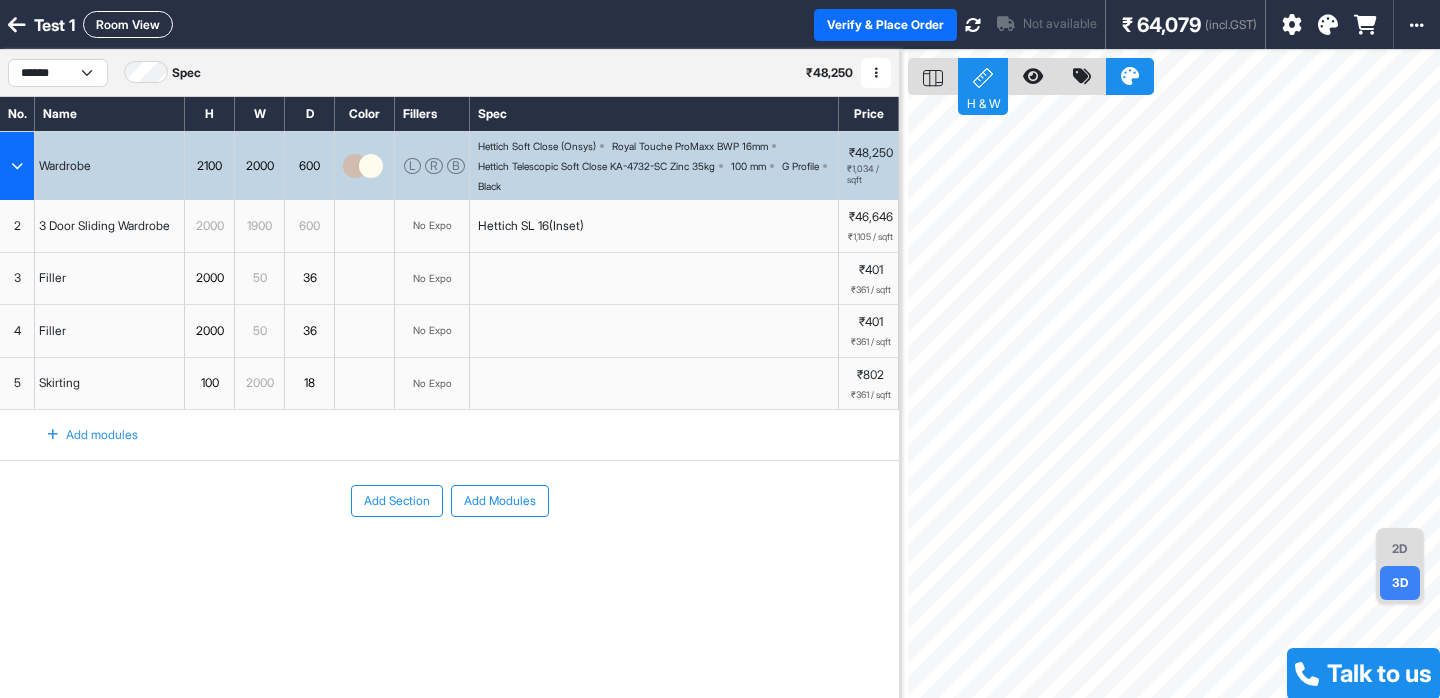 click on "₹ 48,250" at bounding box center (829, 73) 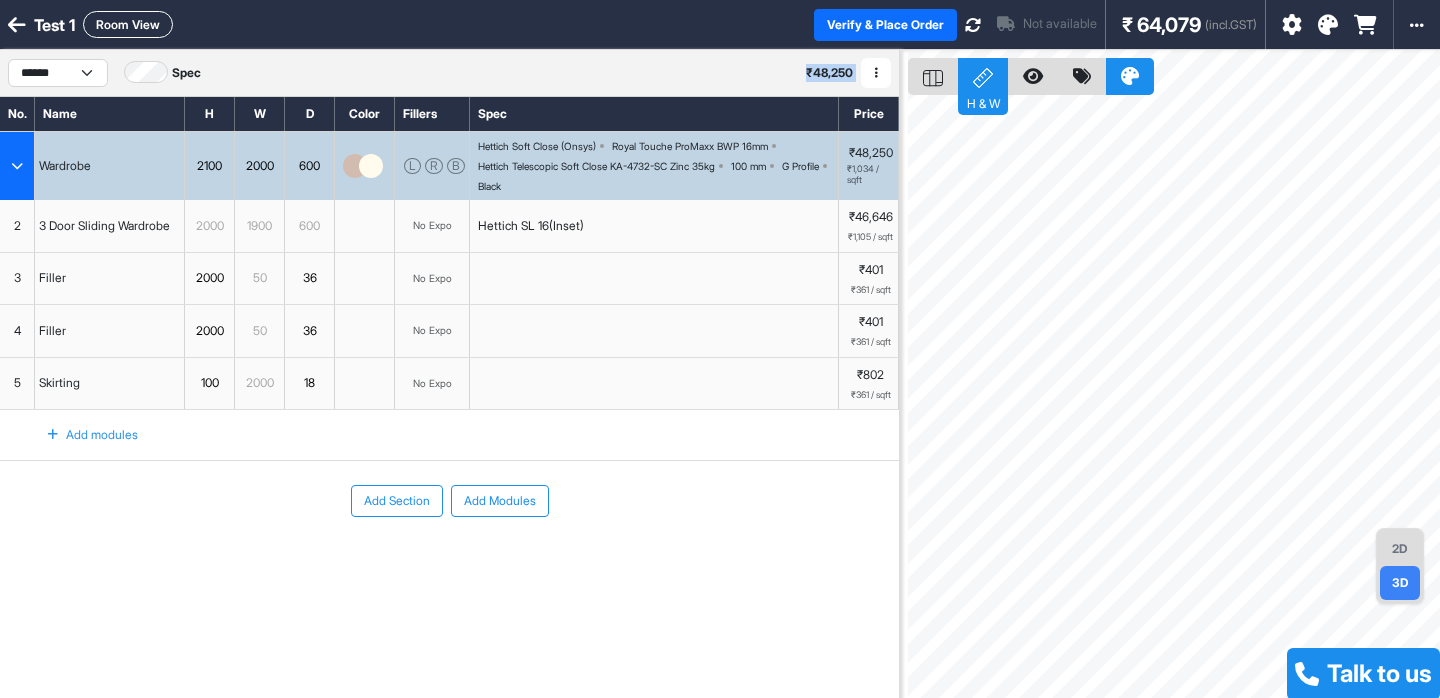 click on "₹ 48,250" at bounding box center [829, 73] 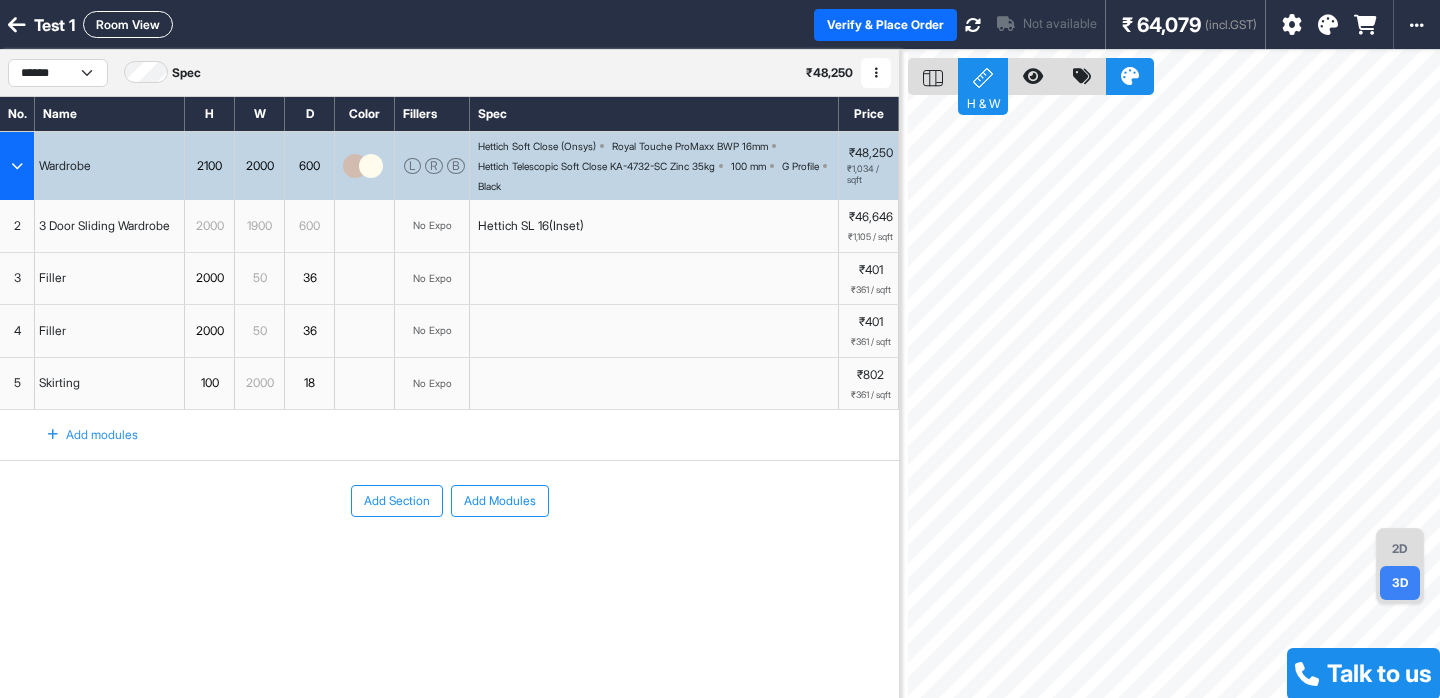 click on "₹ 48,250" at bounding box center (829, 73) 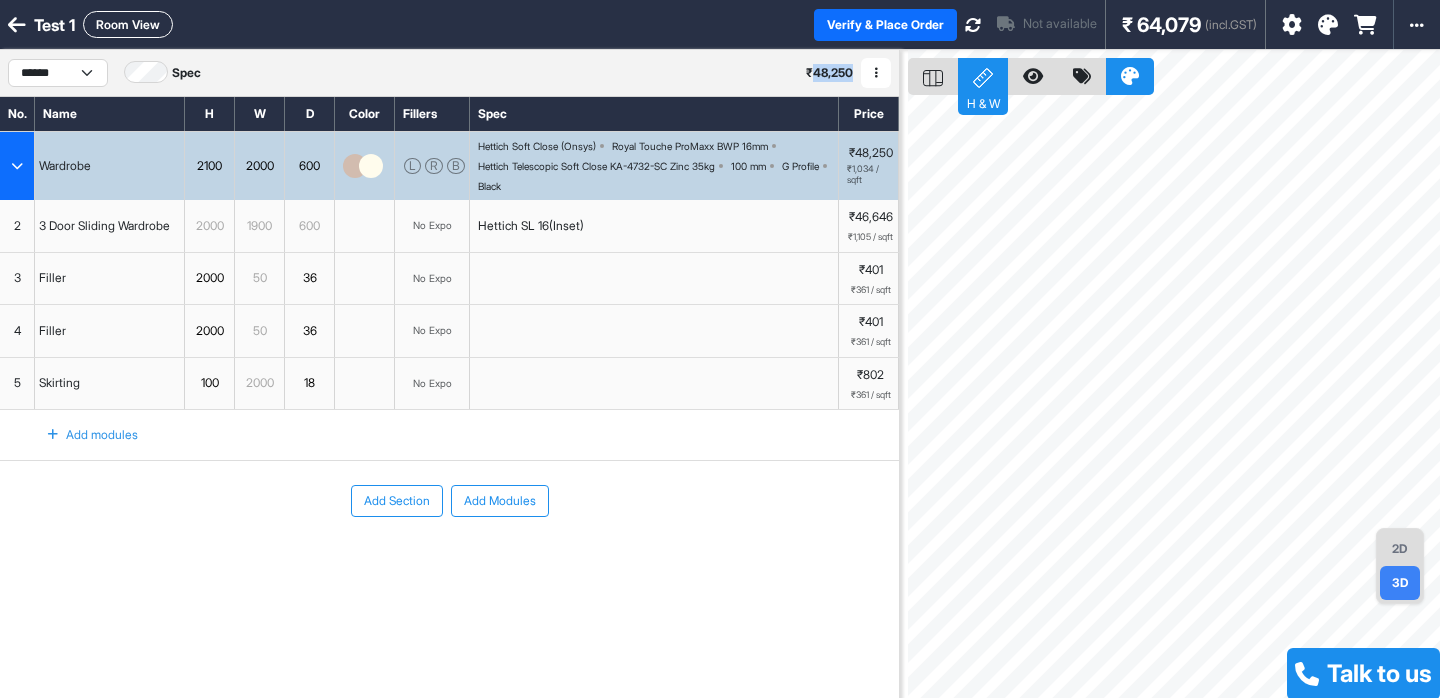 click on "₹ 48,250" at bounding box center [829, 73] 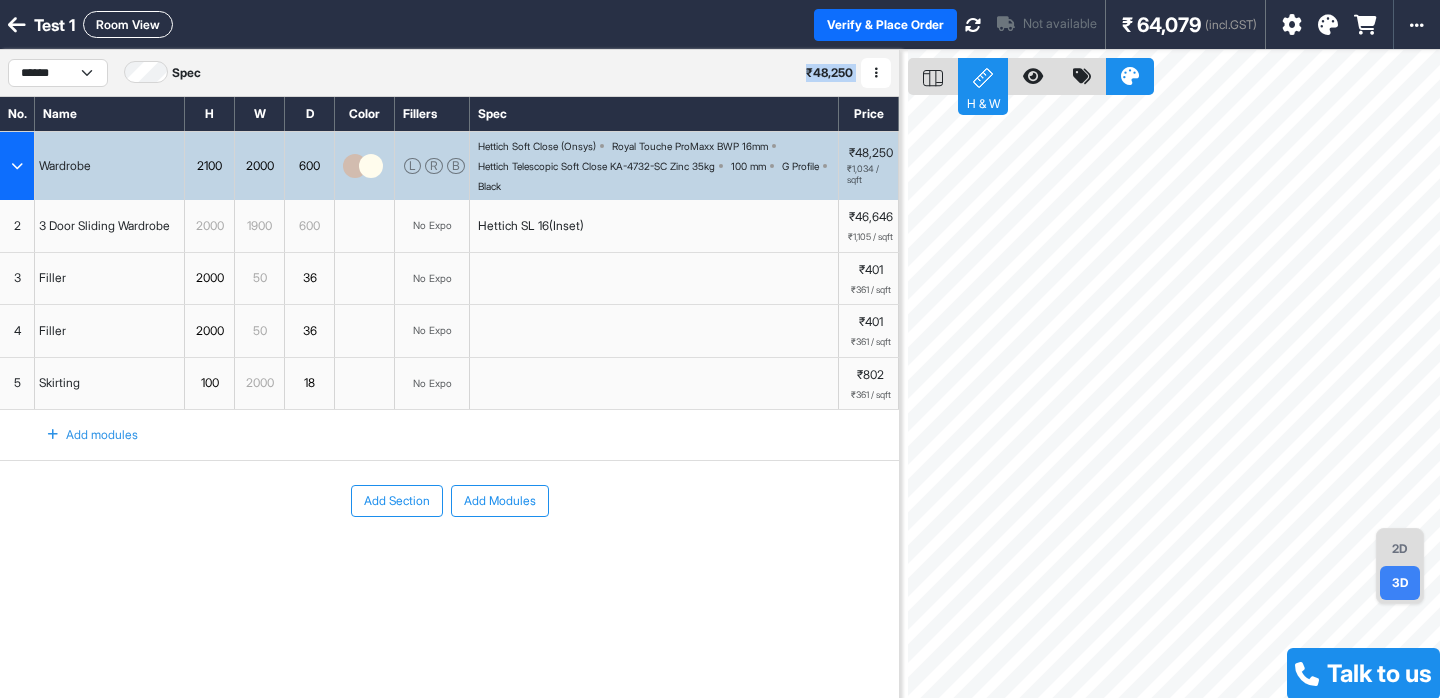 click on "₹ 48,250" at bounding box center [829, 73] 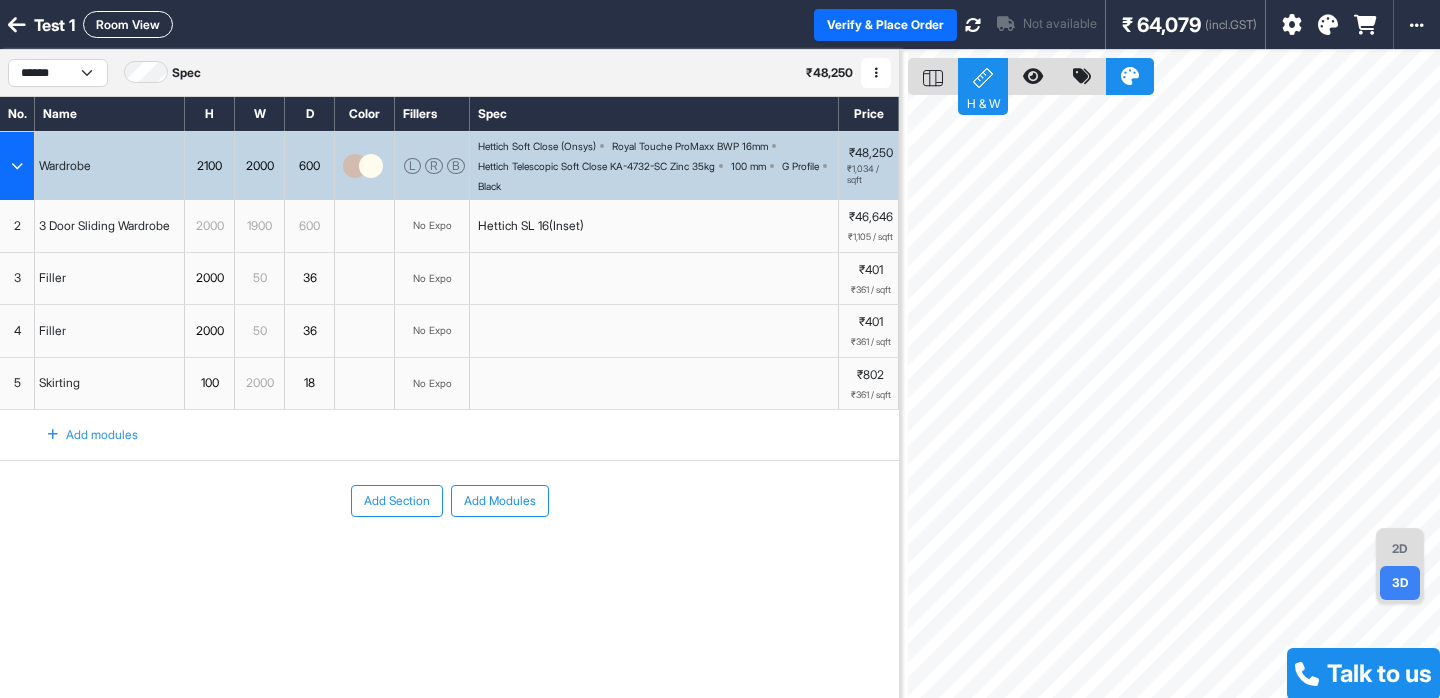 click on "₹ 48,250" at bounding box center (829, 73) 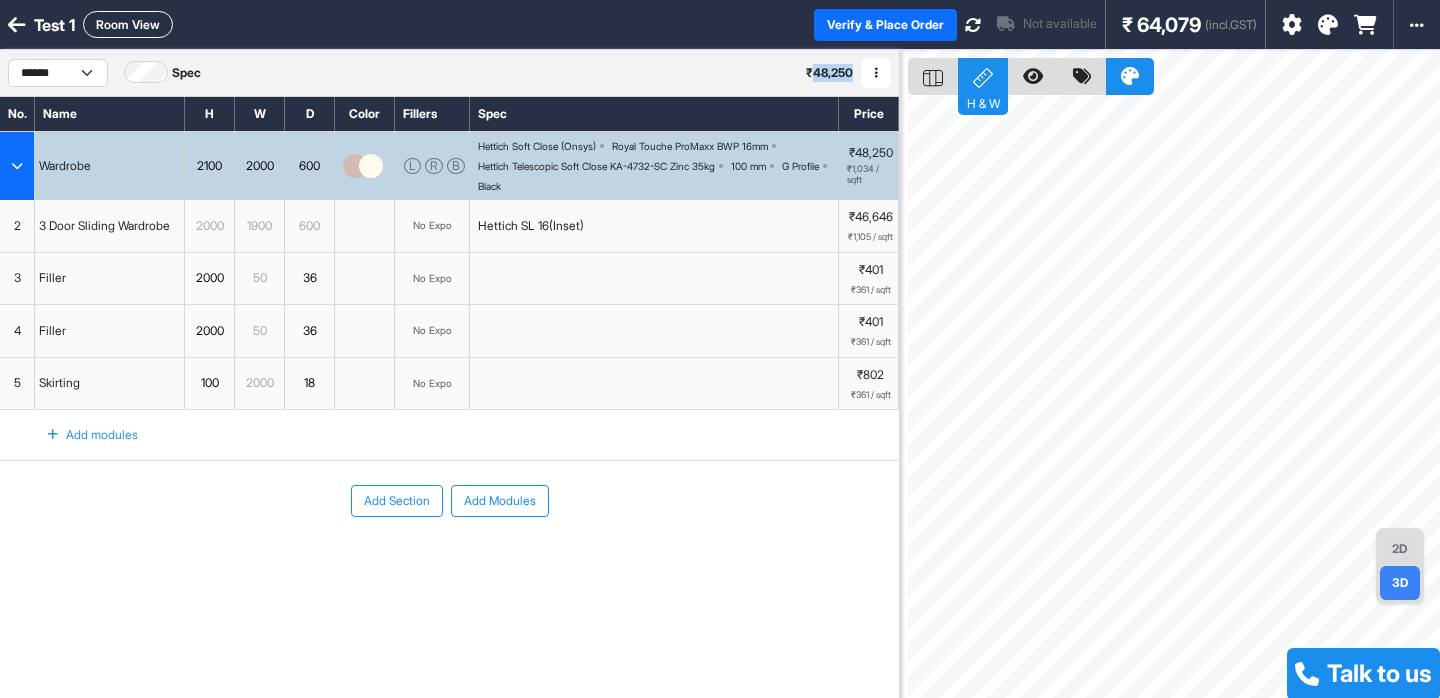 click on "₹ 48,250" at bounding box center [829, 73] 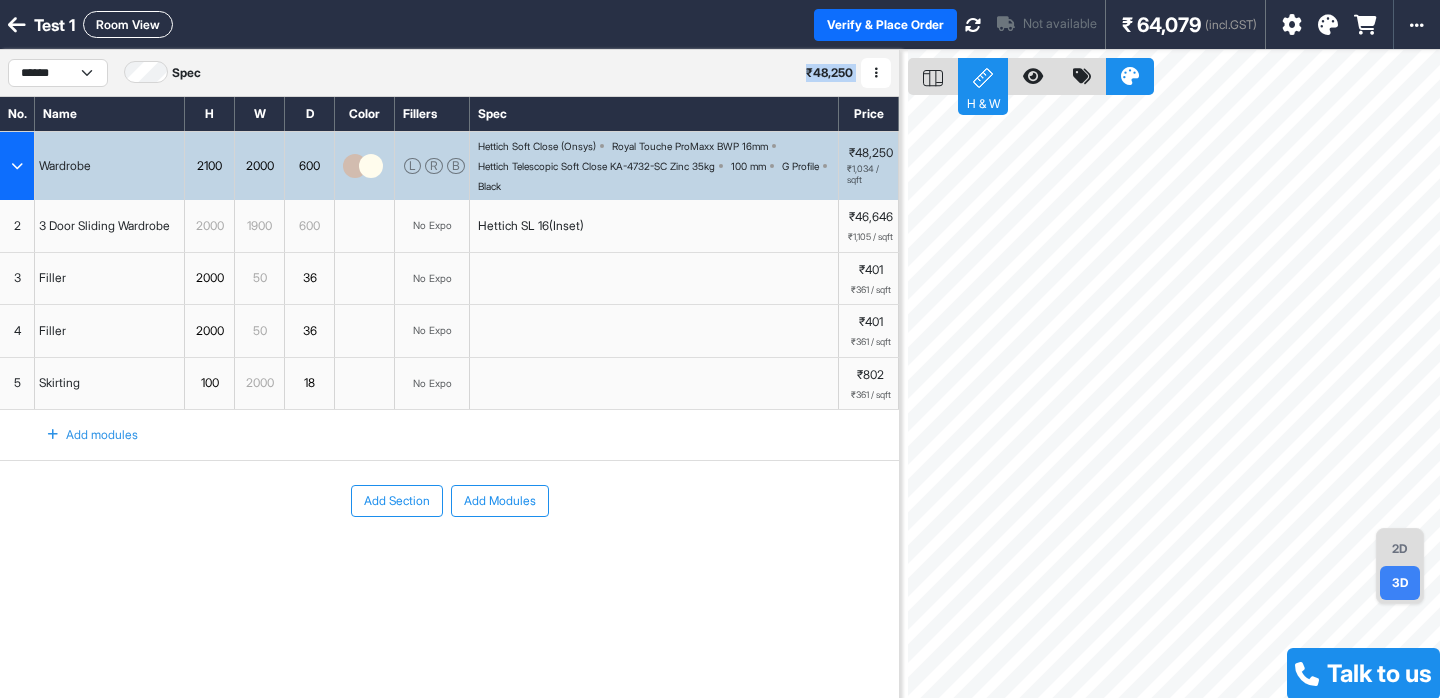 click on "₹ 48,250" at bounding box center (829, 73) 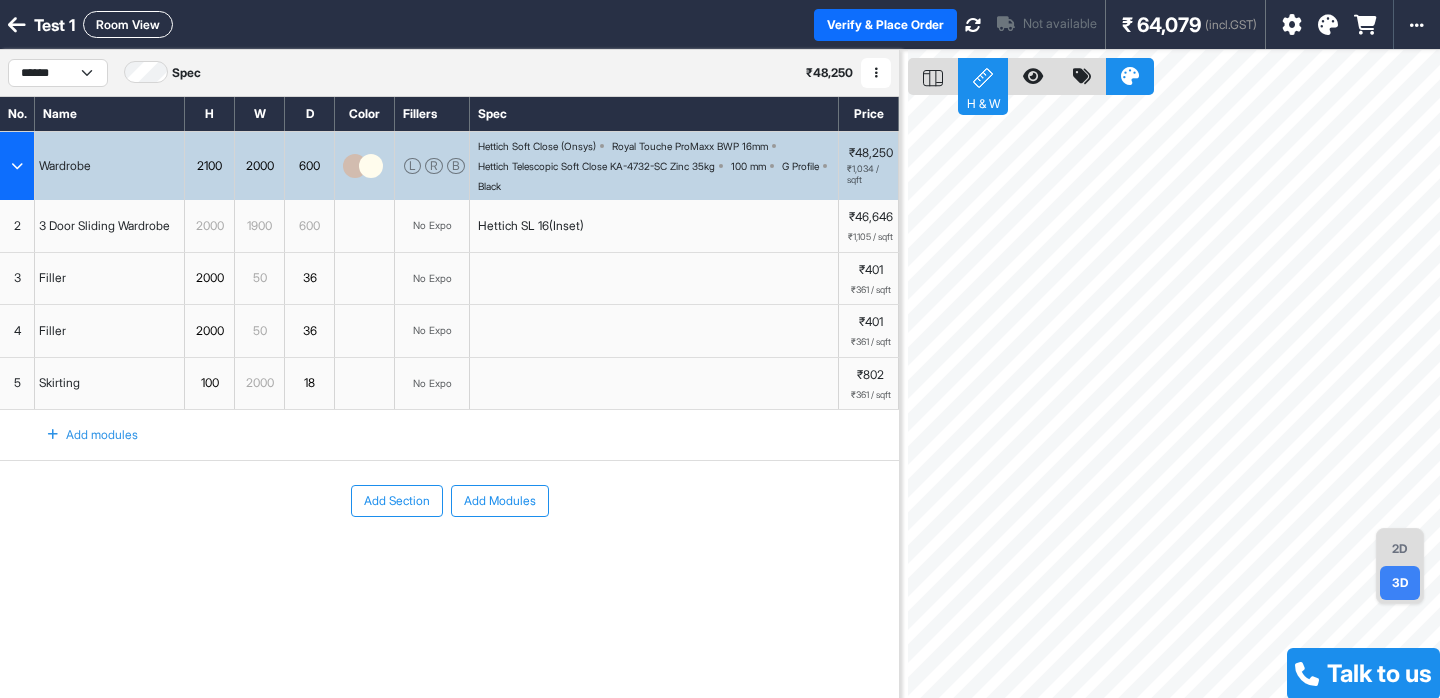 click on "₹ 48,250" at bounding box center (829, 73) 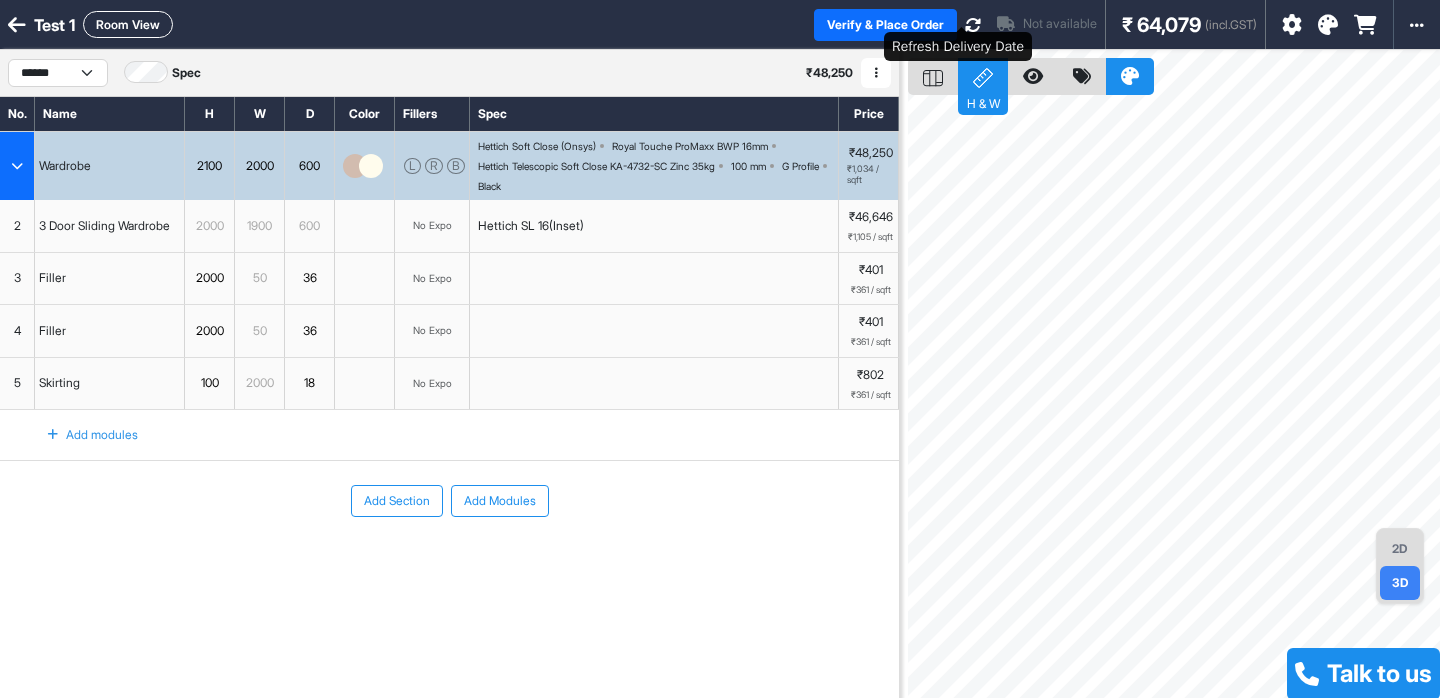 click at bounding box center (973, 25) 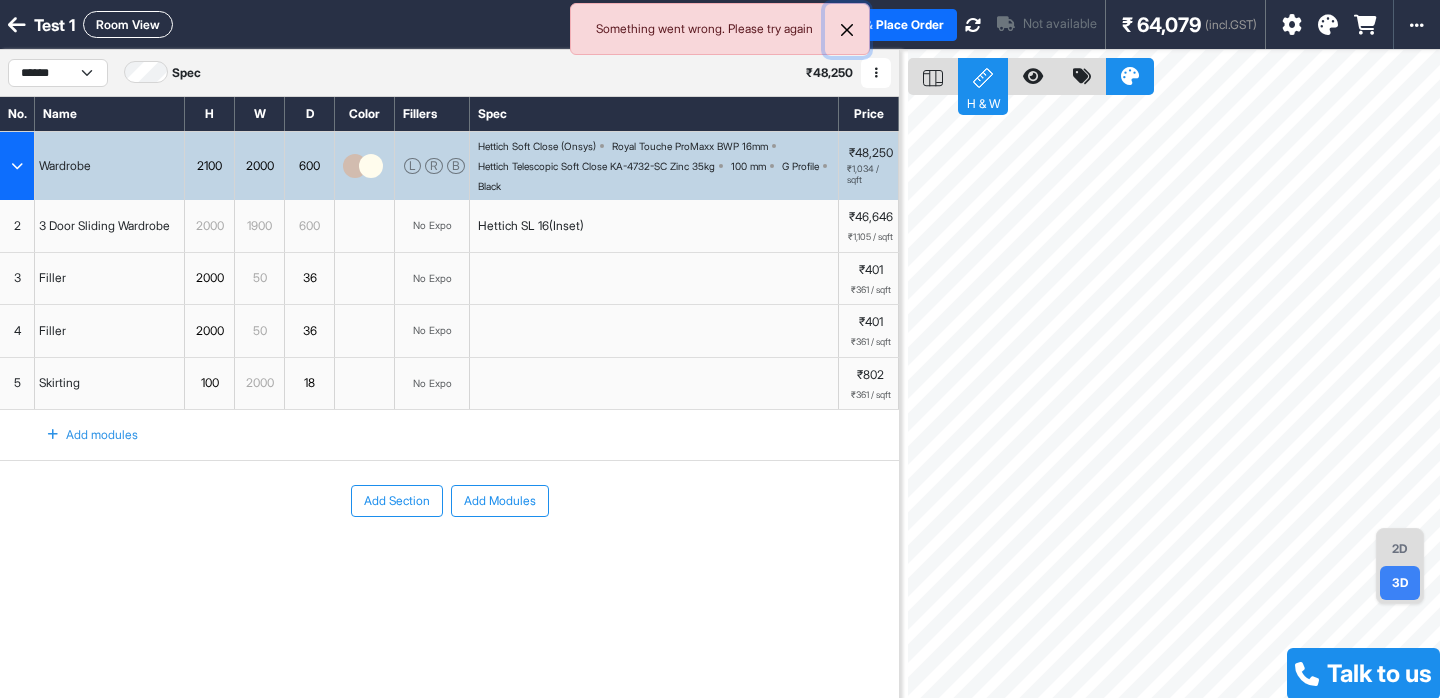 click at bounding box center [847, 30] 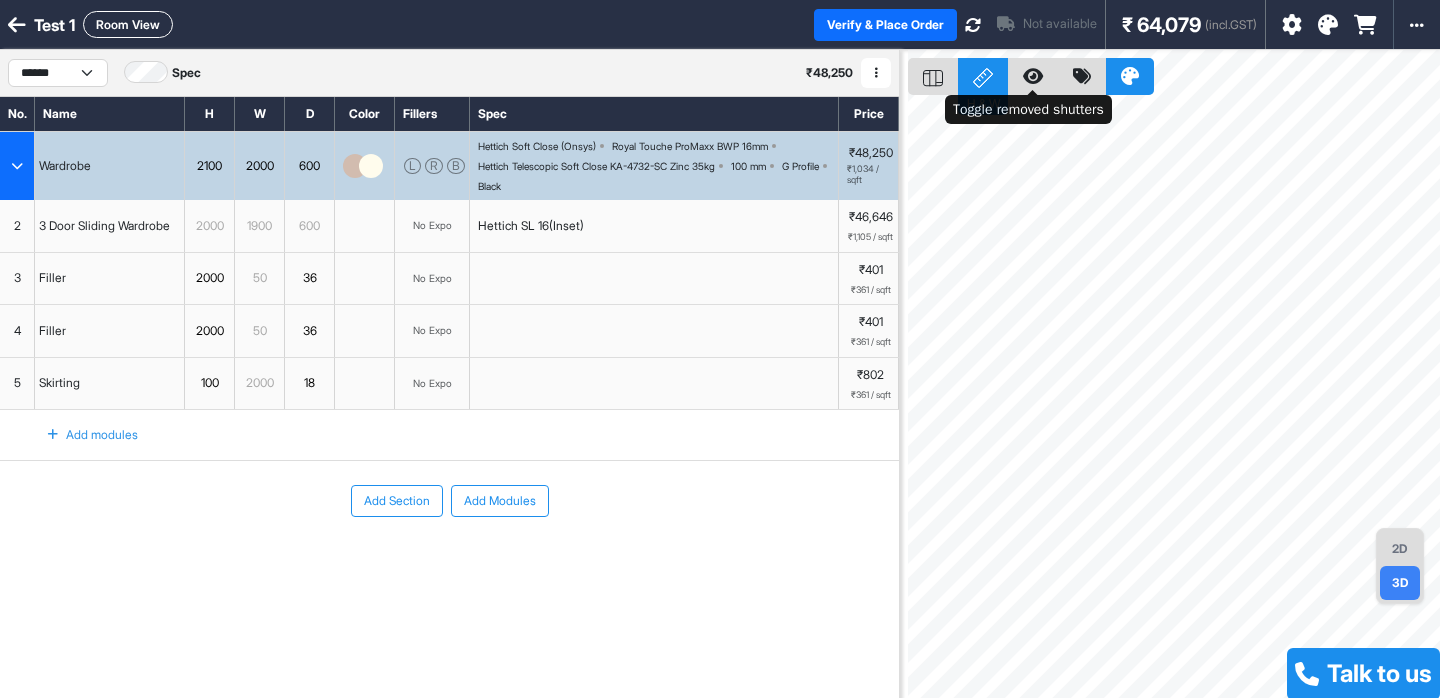 click at bounding box center [1033, 76] 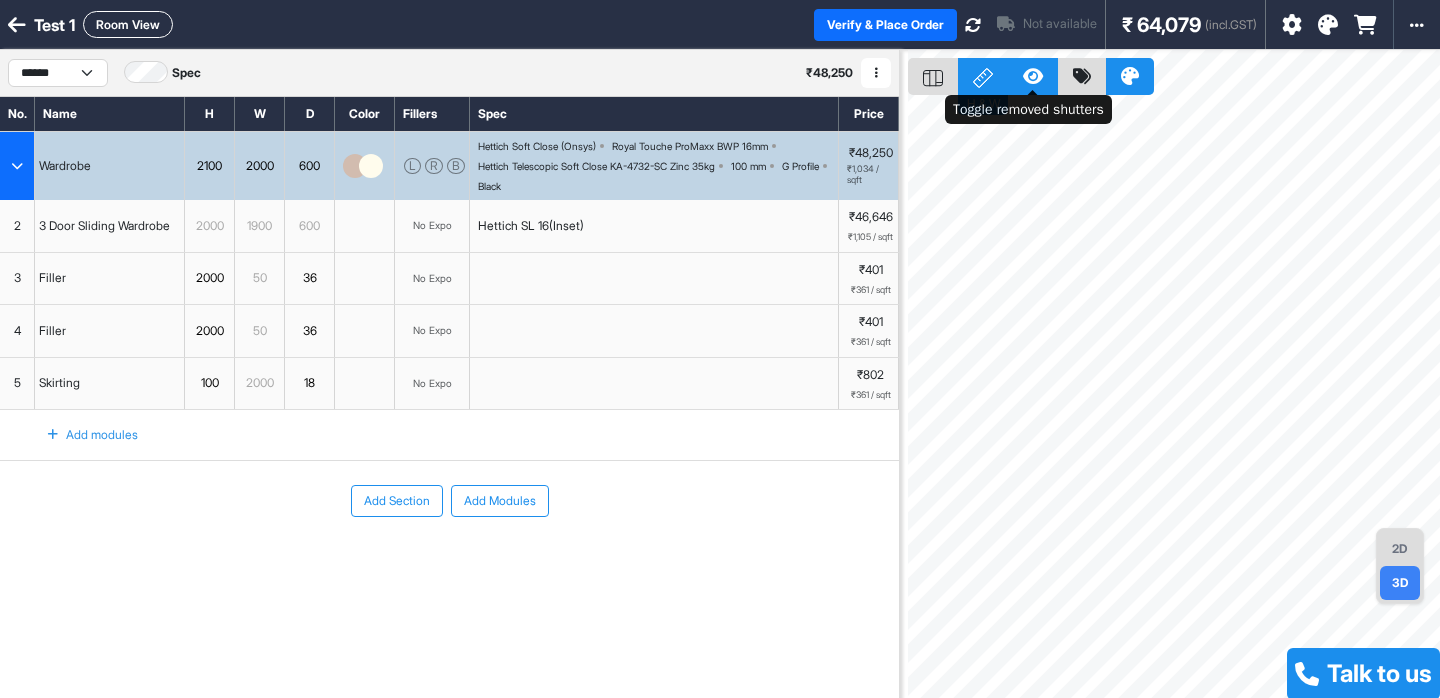 click at bounding box center (1033, 76) 